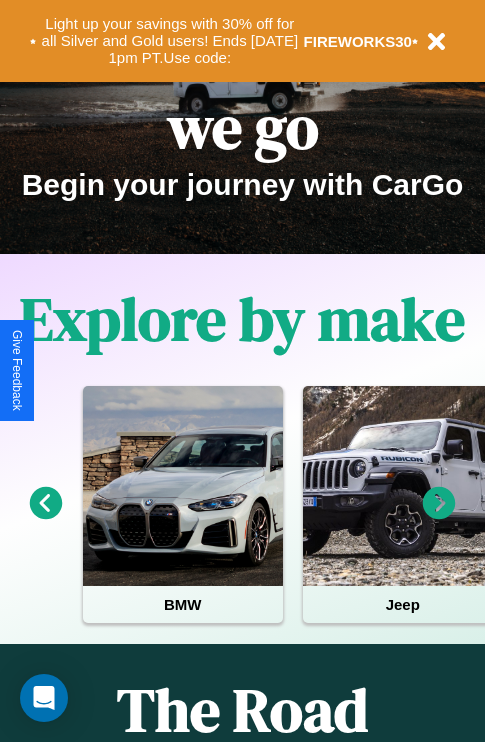 scroll, scrollTop: 308, scrollLeft: 0, axis: vertical 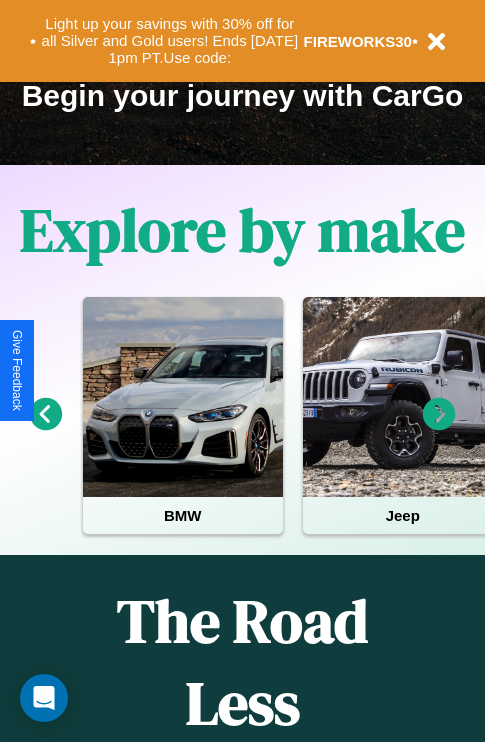 click 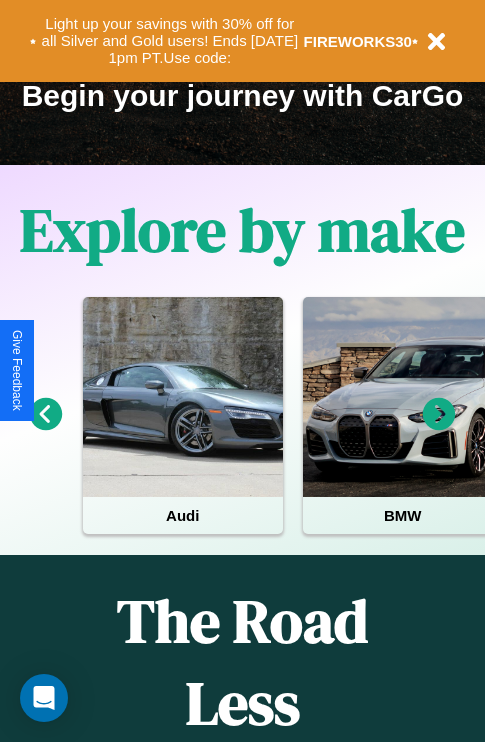 scroll, scrollTop: 0, scrollLeft: 0, axis: both 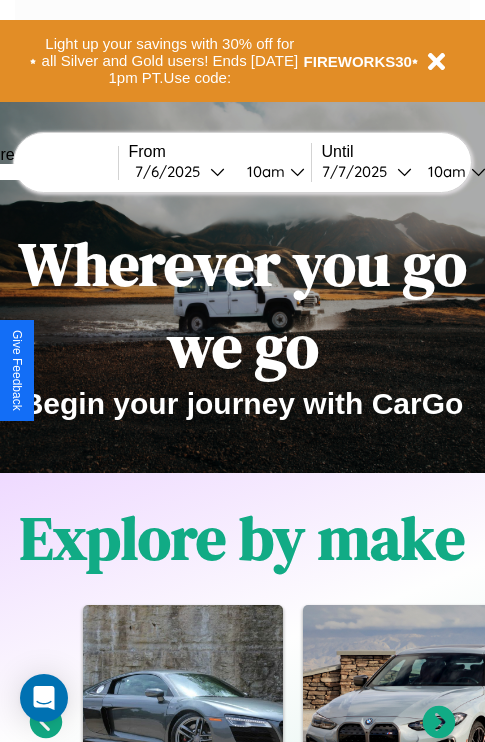 click at bounding box center [43, 172] 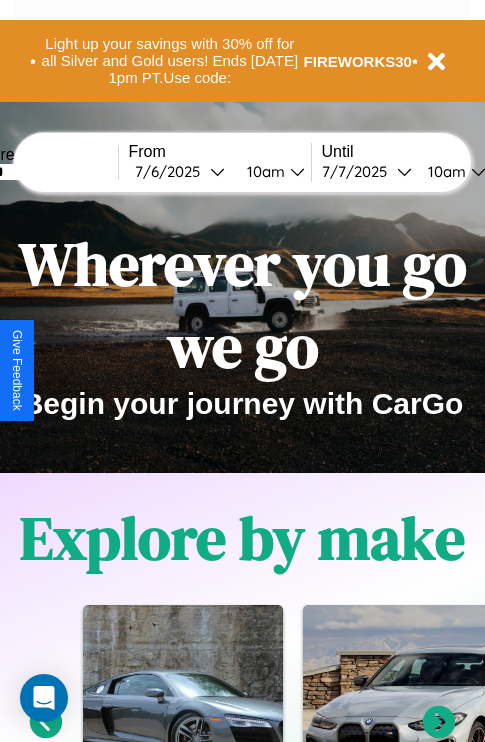 type on "******" 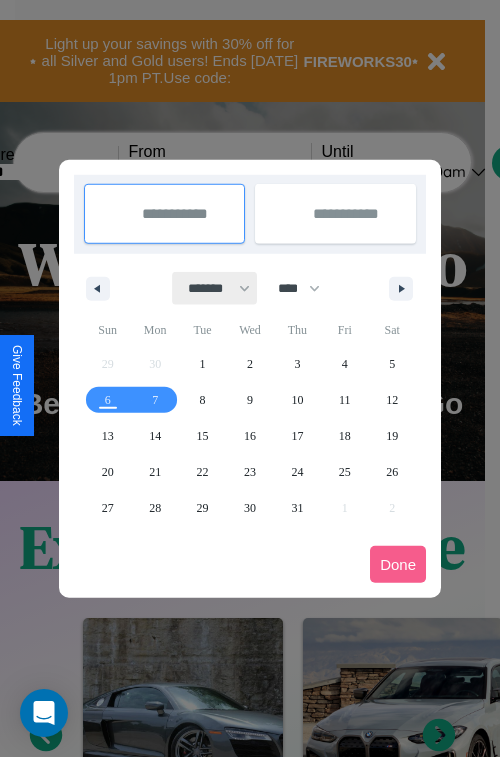click on "******* ******** ***** ***** *** **** **** ****** ********* ******* ******** ********" at bounding box center (215, 288) 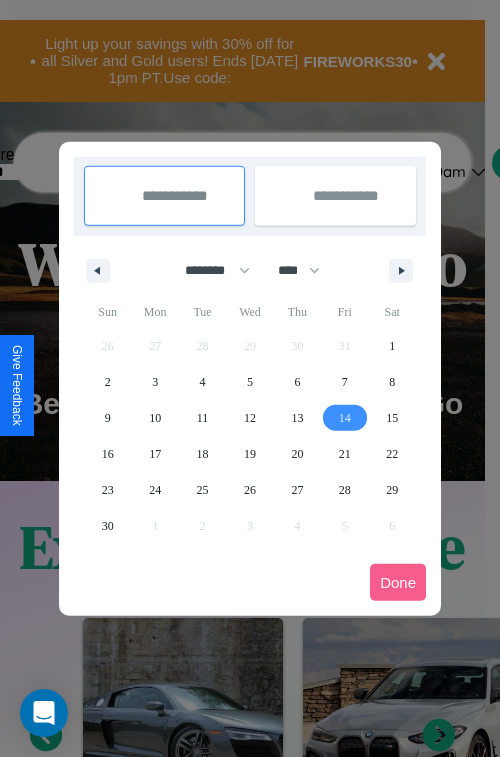 click on "14" at bounding box center (345, 418) 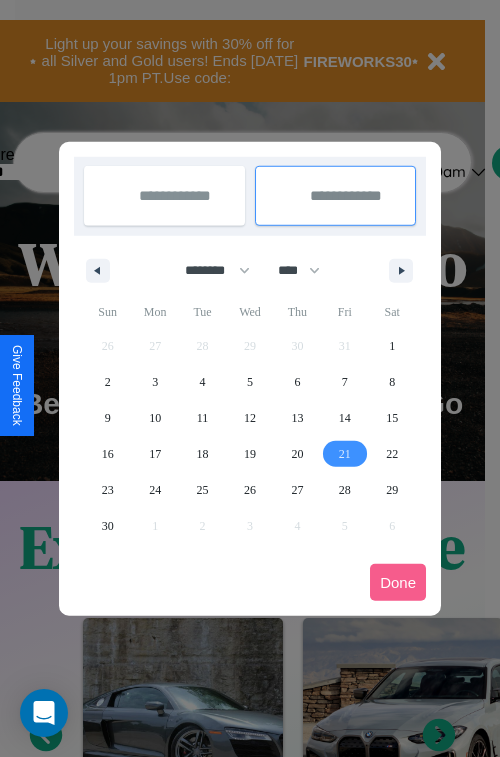 click on "21" at bounding box center (345, 454) 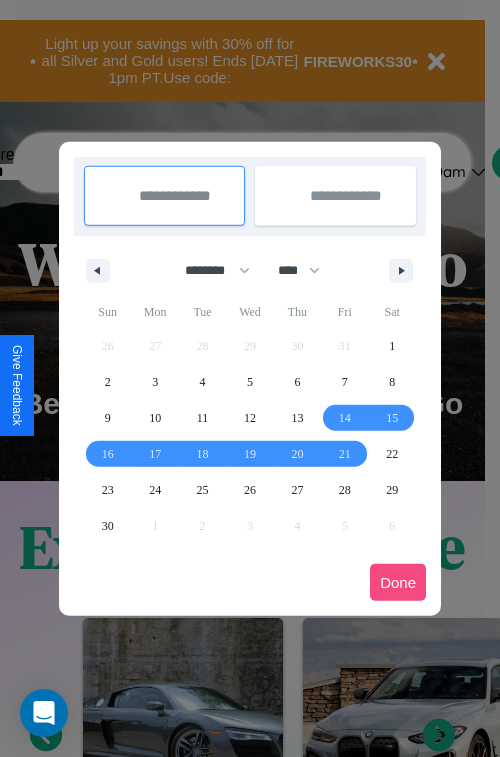 click on "Done" at bounding box center [398, 582] 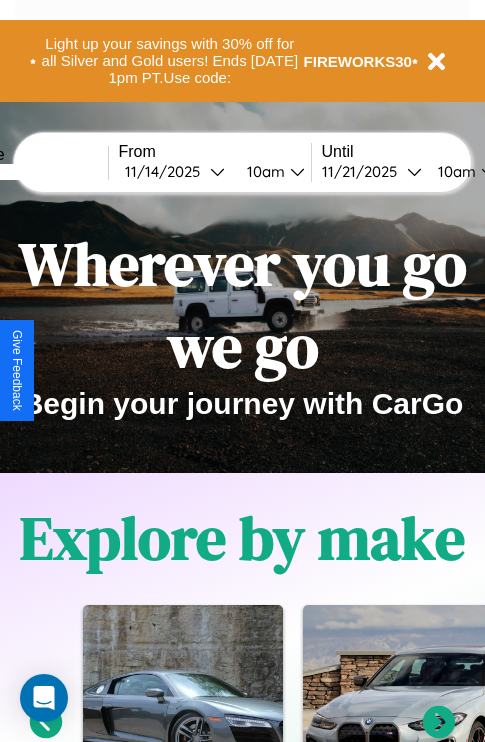 click on "10am" at bounding box center [263, 171] 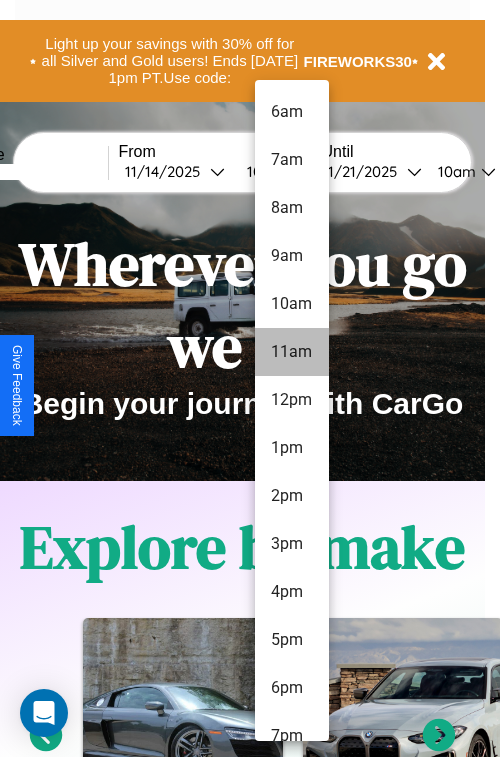 click on "1pm" at bounding box center (292, 448) 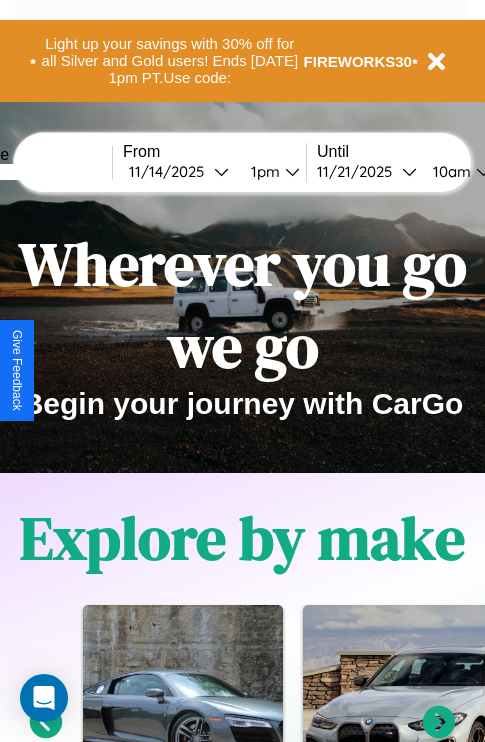 click on "10am" at bounding box center (449, 171) 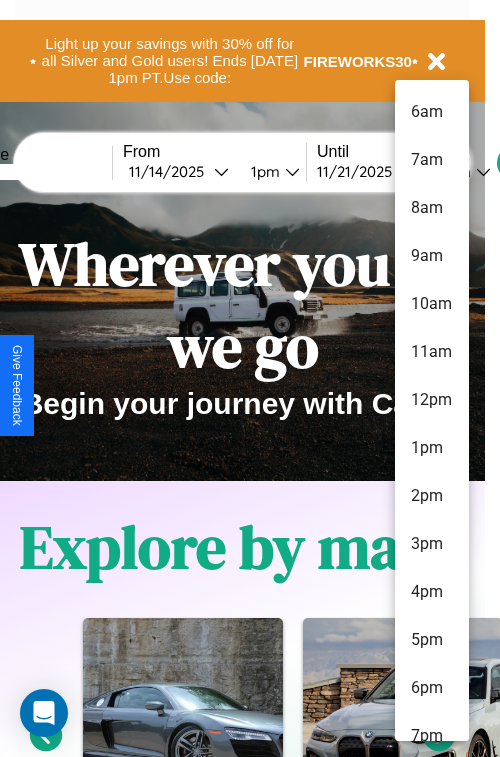 click on "4pm" at bounding box center (432, 592) 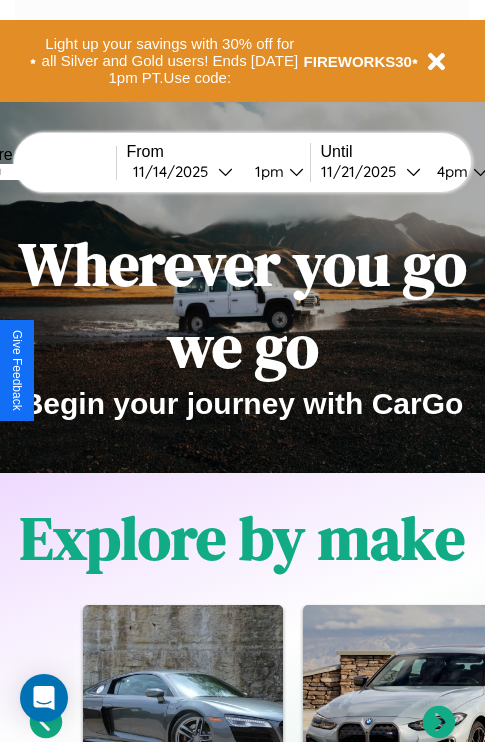 scroll, scrollTop: 0, scrollLeft: 69, axis: horizontal 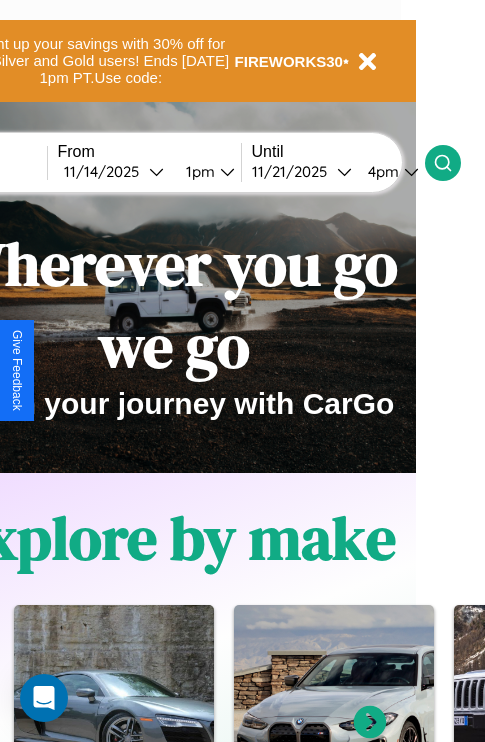 click 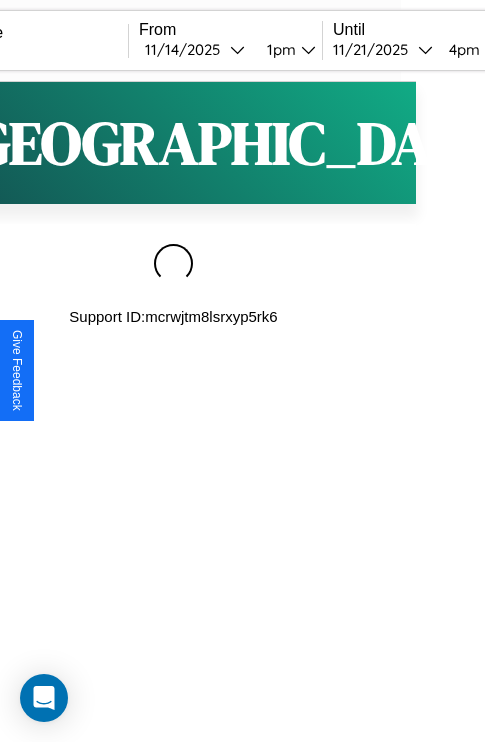 scroll, scrollTop: 0, scrollLeft: 0, axis: both 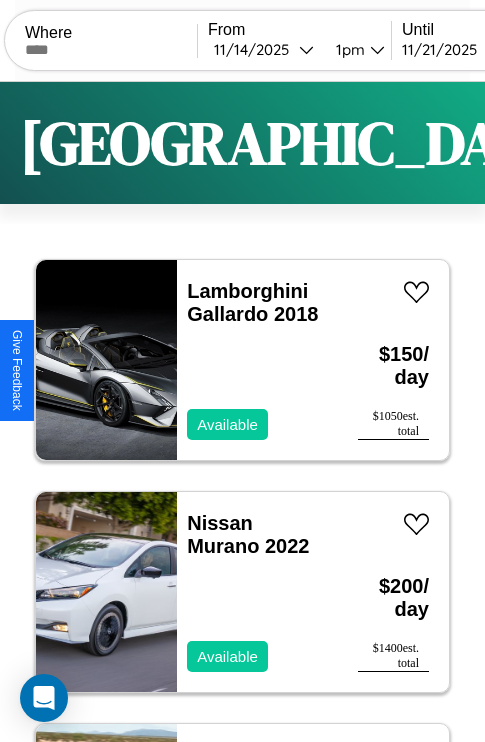 click on "Filters" at bounding box center (640, 143) 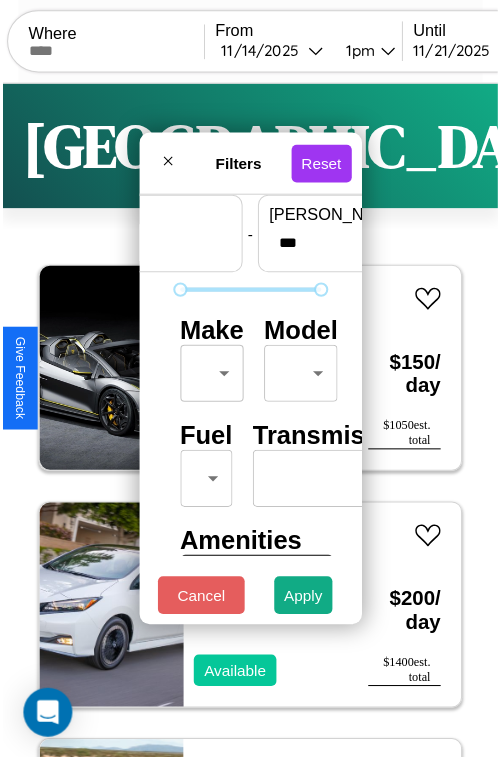 scroll, scrollTop: 59, scrollLeft: 0, axis: vertical 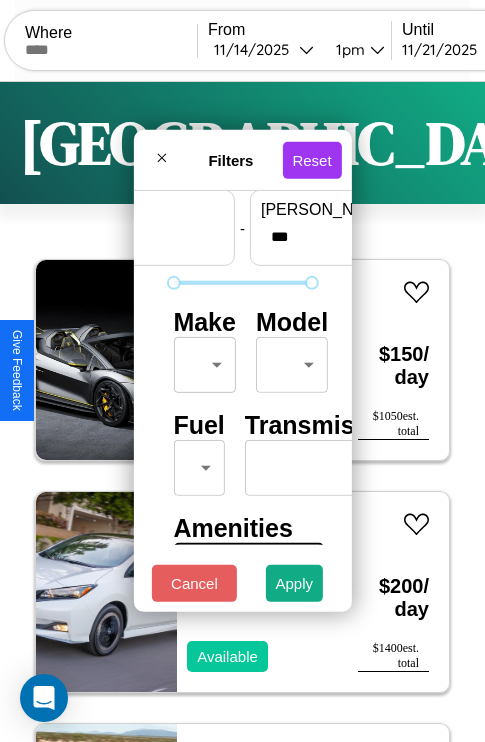 click on "CarGo Where From 11 / 14 / 2025 1pm Until 11 / 21 / 2025 4pm Become a Host Login Sign Up Dublin Filters 145  cars in this area These cars can be picked up in this city. Lamborghini   Gallardo   2018 Available $ 150  / day $ 1050  est. total Nissan   Murano   2022 Available $ 200  / day $ 1400  est. total Subaru   Standard   2017 Available $ 120  / day $ 840  est. total Kia   Spectra   2023 Available $ 170  / day $ 1190  est. total Ford   Taurus X   2020 Available $ 30  / day $ 210  est. total Jaguar   XJ   2019 Available $ 200  / day $ 1400  est. total Lincoln   Aviator   2023 Available $ 100  / day $ 700  est. total Hummer   H3T   2021 Available $ 190  / day $ 1330  est. total Chevrolet   Onix   2023 Available $ 80  / day $ 560  est. total Toyota   Corolla Matrix   2018 Available $ 90  / day $ 630  est. total Hyundai   Ioniq 9   2014 Unavailable $ 160  / day $ 1120  est. total Subaru   Baja   2024 Available $ 180  / day $ 1260  est. total Ford   LT9522   2016 Available $ 140  / day $ 980  est. total Jeep" at bounding box center [242, 412] 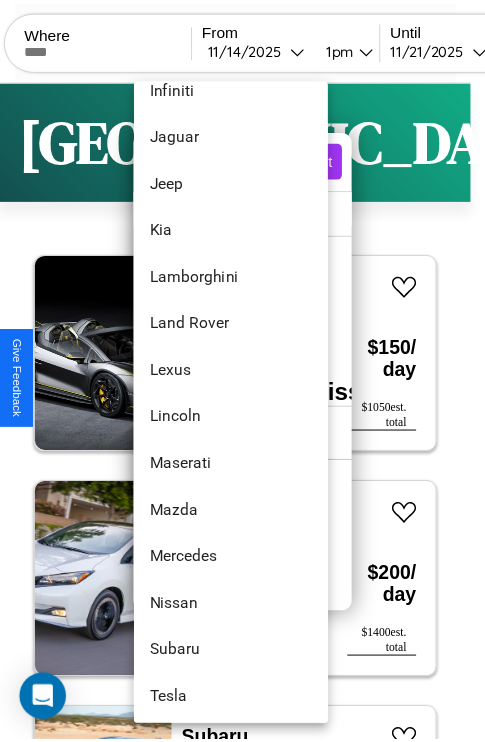 scroll, scrollTop: 998, scrollLeft: 0, axis: vertical 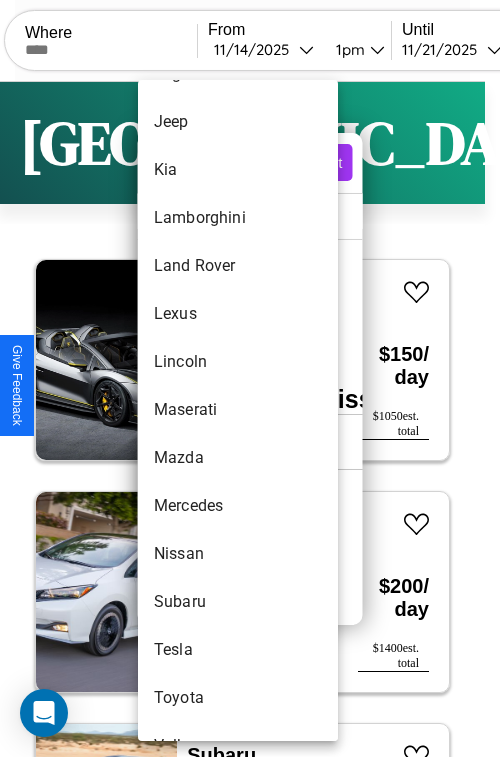 click on "Maserati" at bounding box center (238, 410) 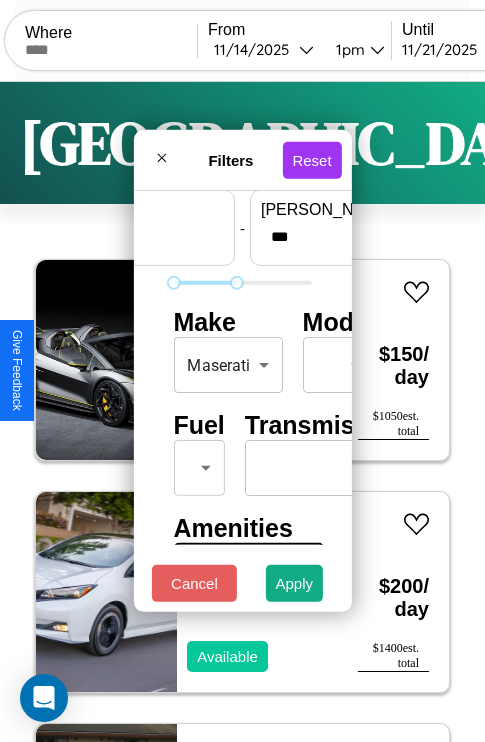 scroll, scrollTop: 59, scrollLeft: 124, axis: both 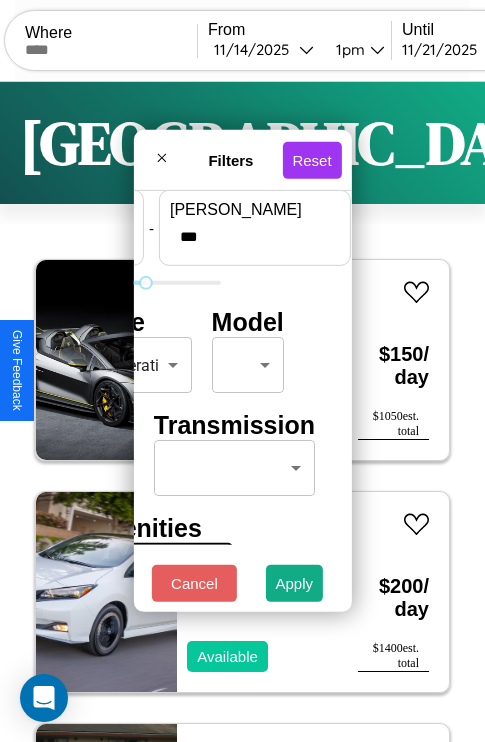 type on "***" 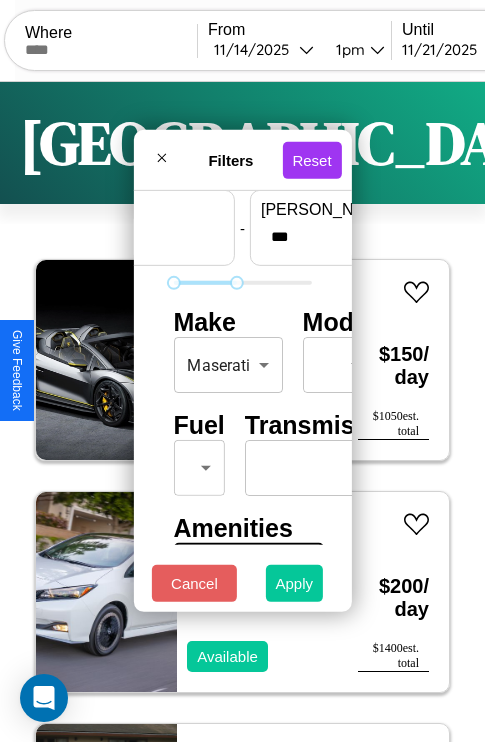 type on "*" 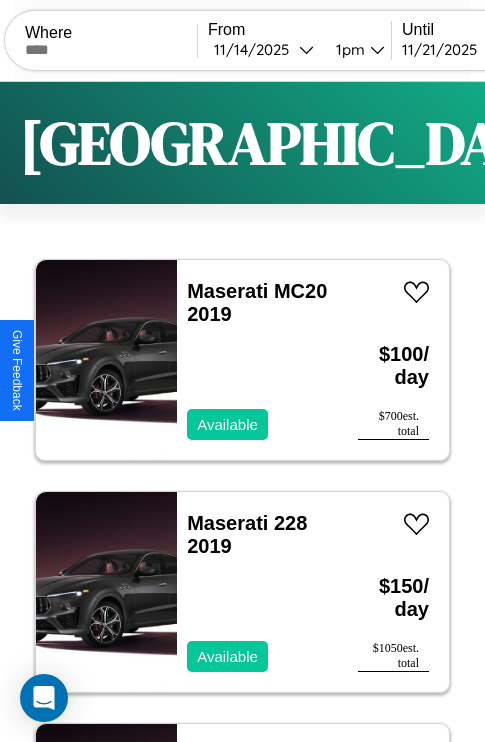 scroll, scrollTop: 79, scrollLeft: 0, axis: vertical 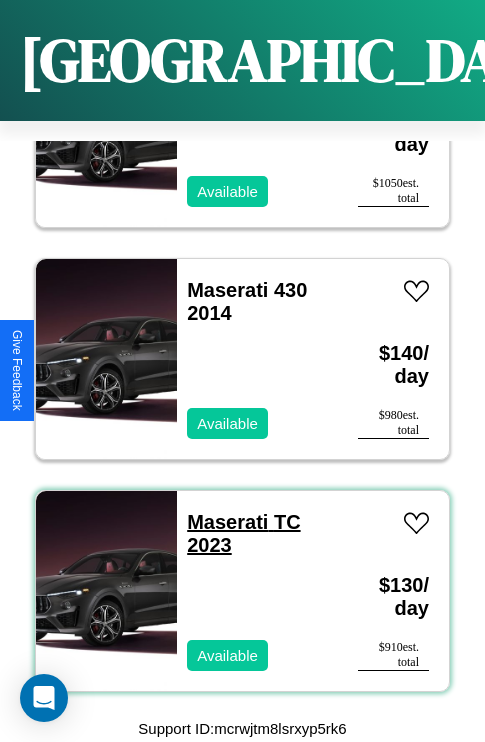click on "Maserati   TC   2023" at bounding box center (243, 533) 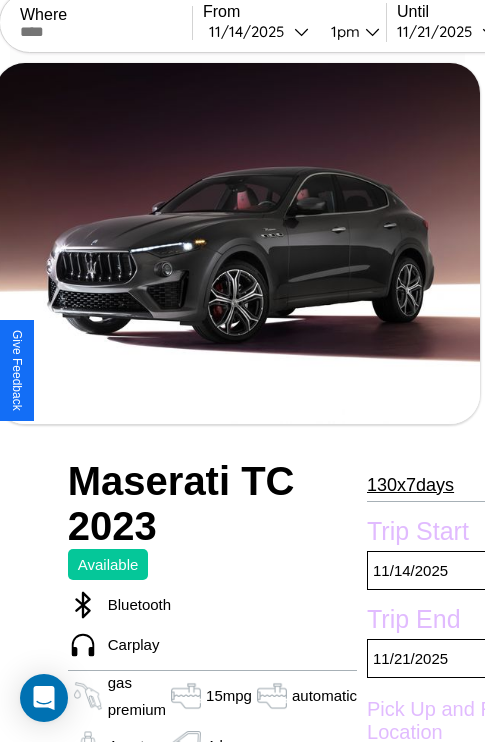 scroll, scrollTop: 424, scrollLeft: 107, axis: both 